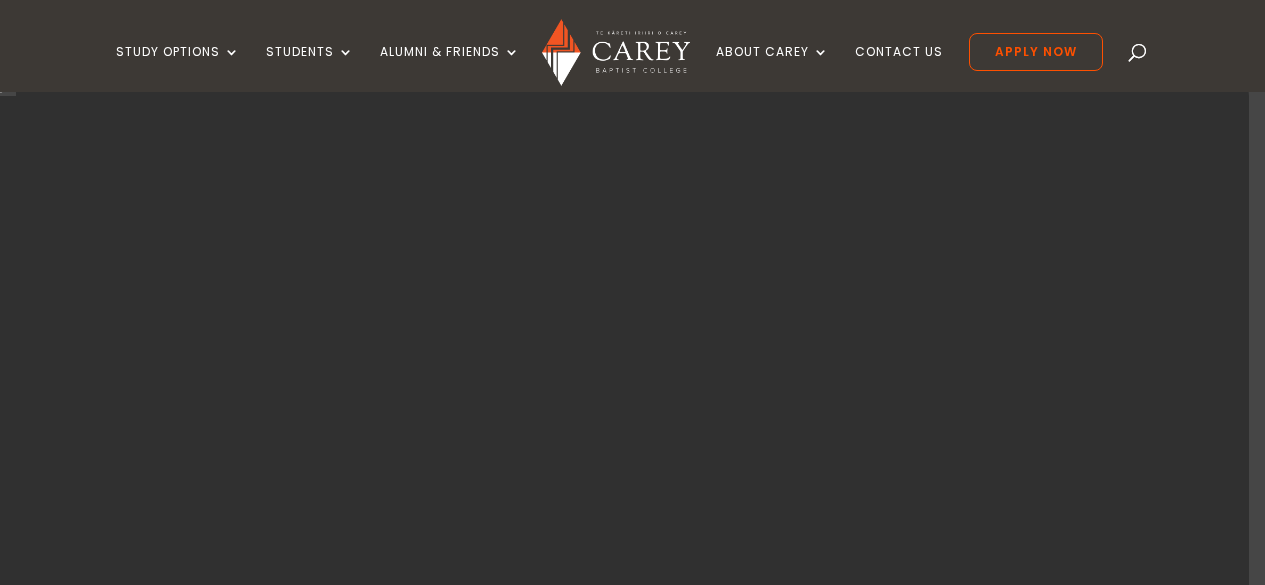 scroll, scrollTop: 0, scrollLeft: 0, axis: both 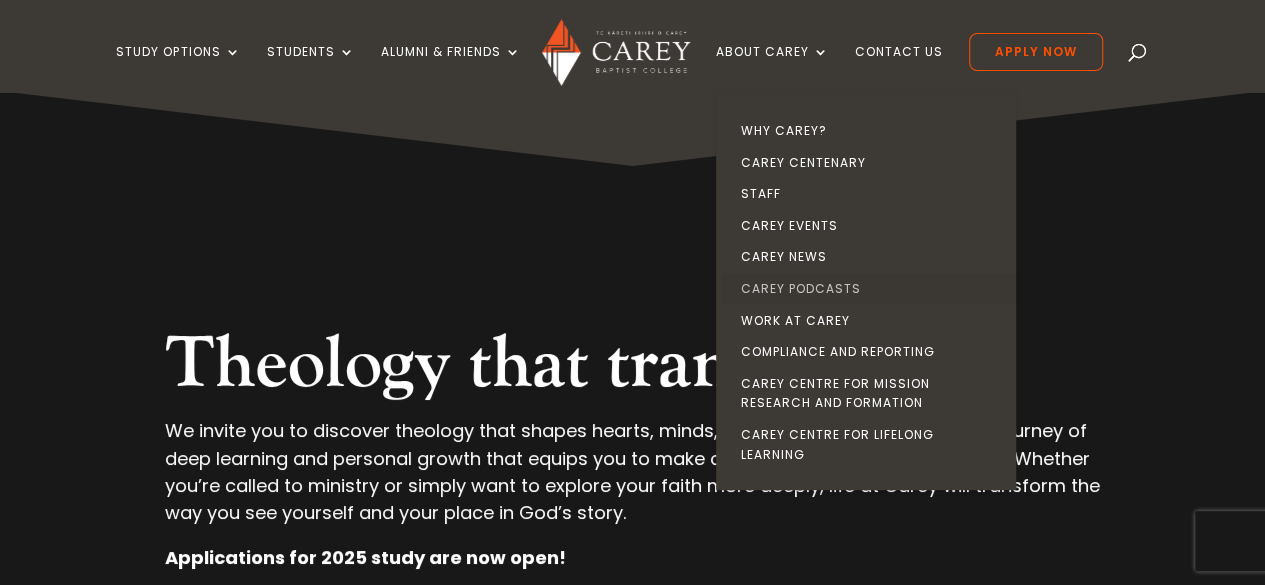 click on "Carey Podcasts" at bounding box center [871, 289] 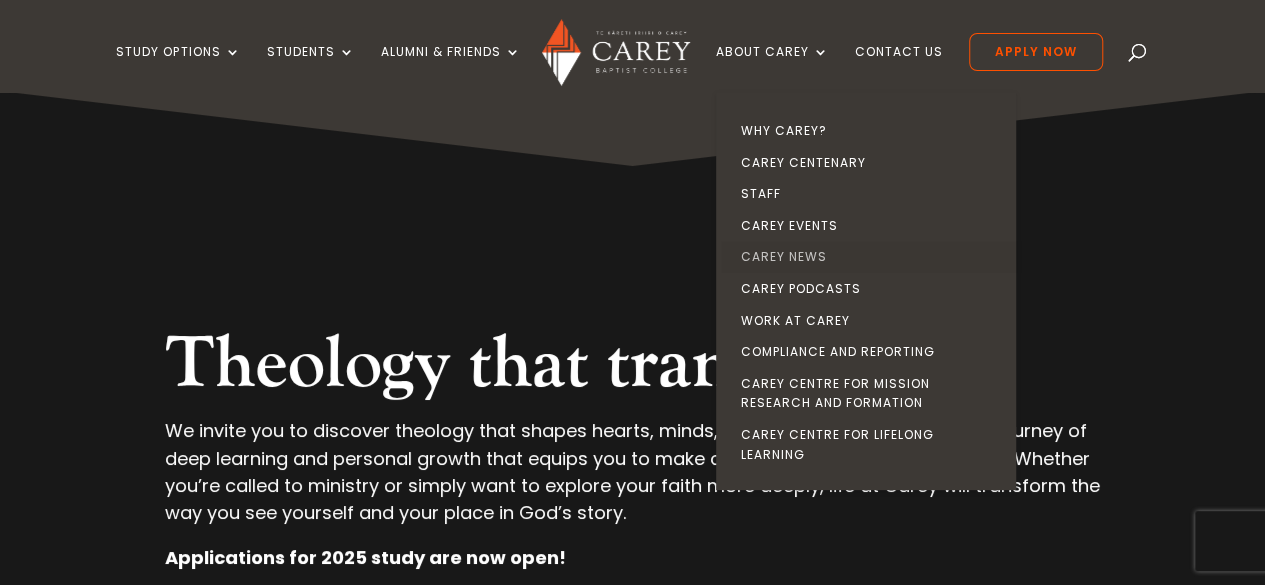 click on "Carey News" at bounding box center (871, 257) 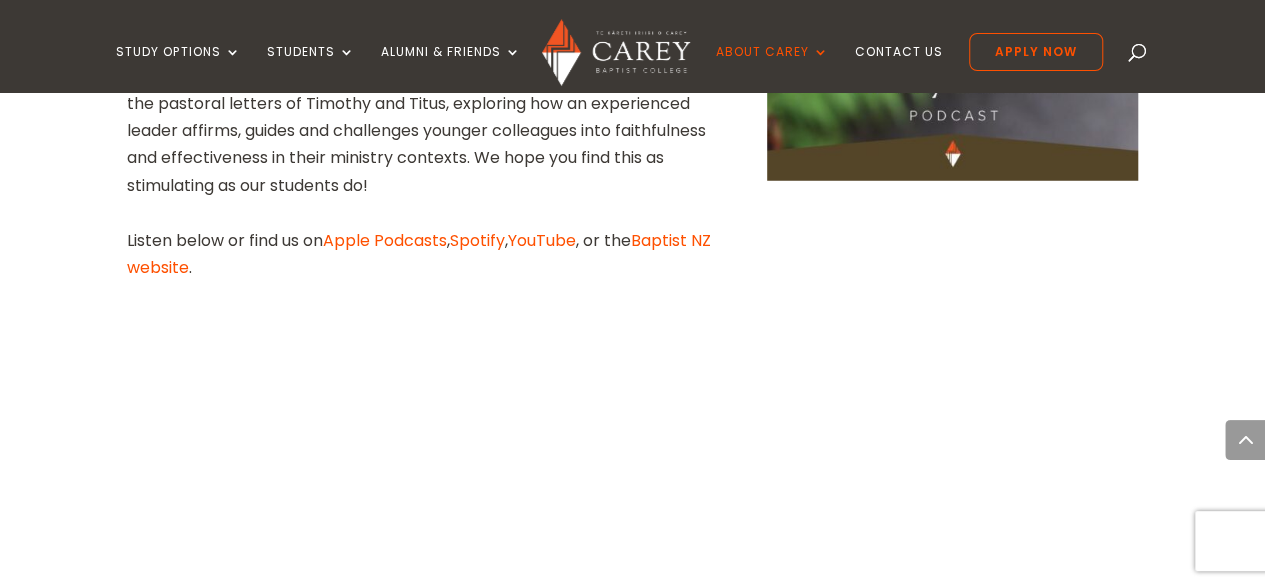 scroll, scrollTop: 2800, scrollLeft: 0, axis: vertical 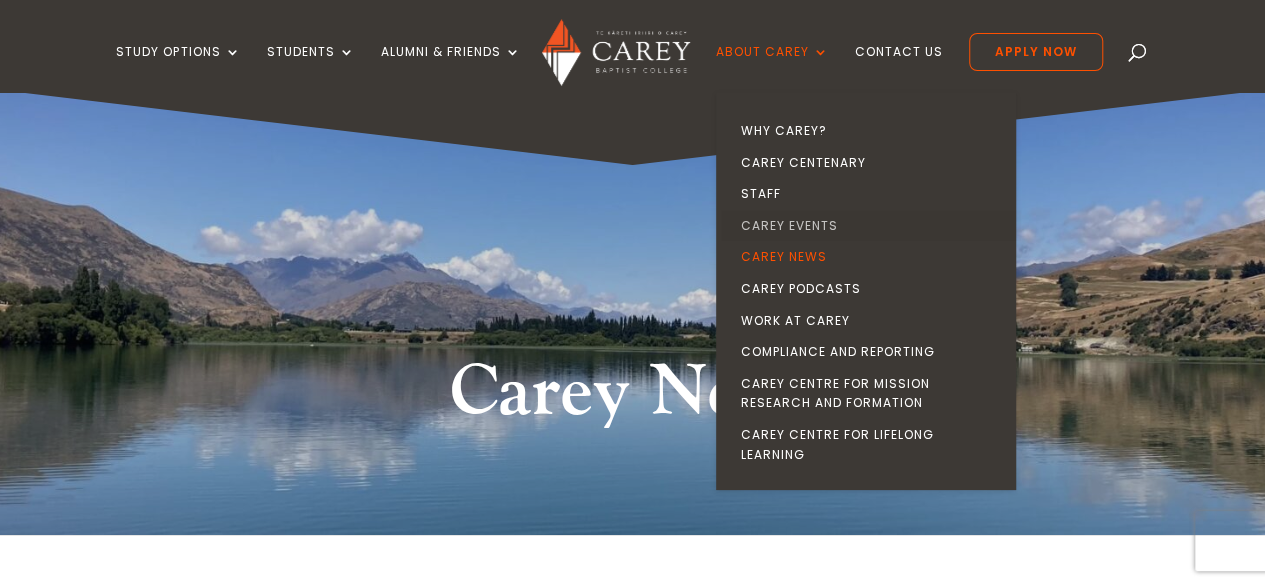 click on "Carey Events" at bounding box center (871, 226) 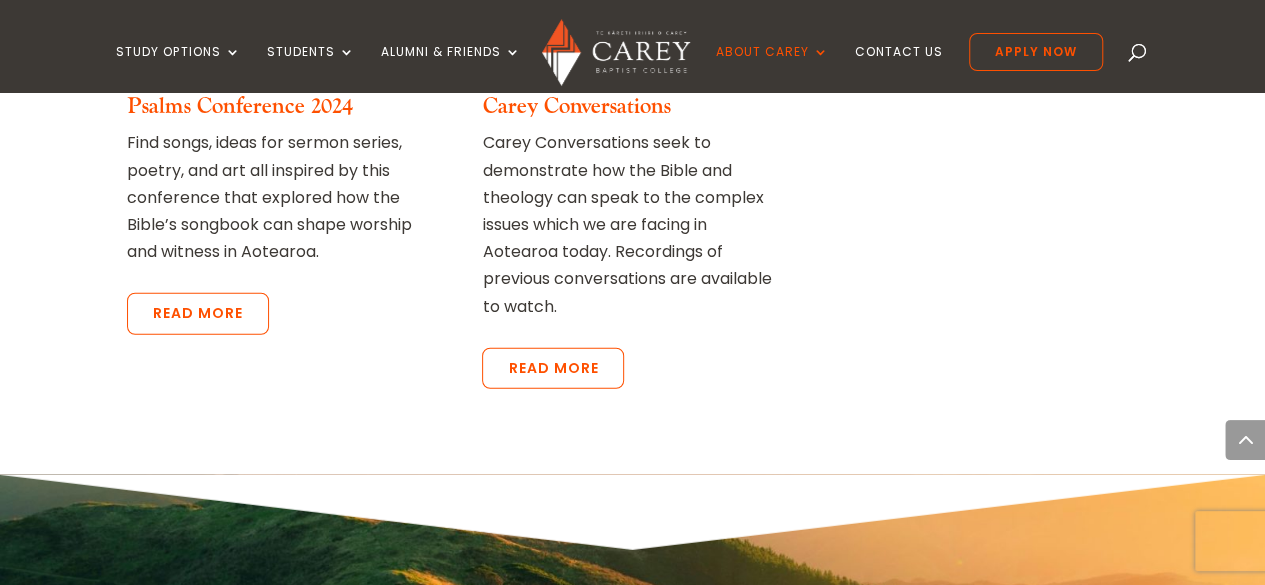 scroll, scrollTop: 2398, scrollLeft: 0, axis: vertical 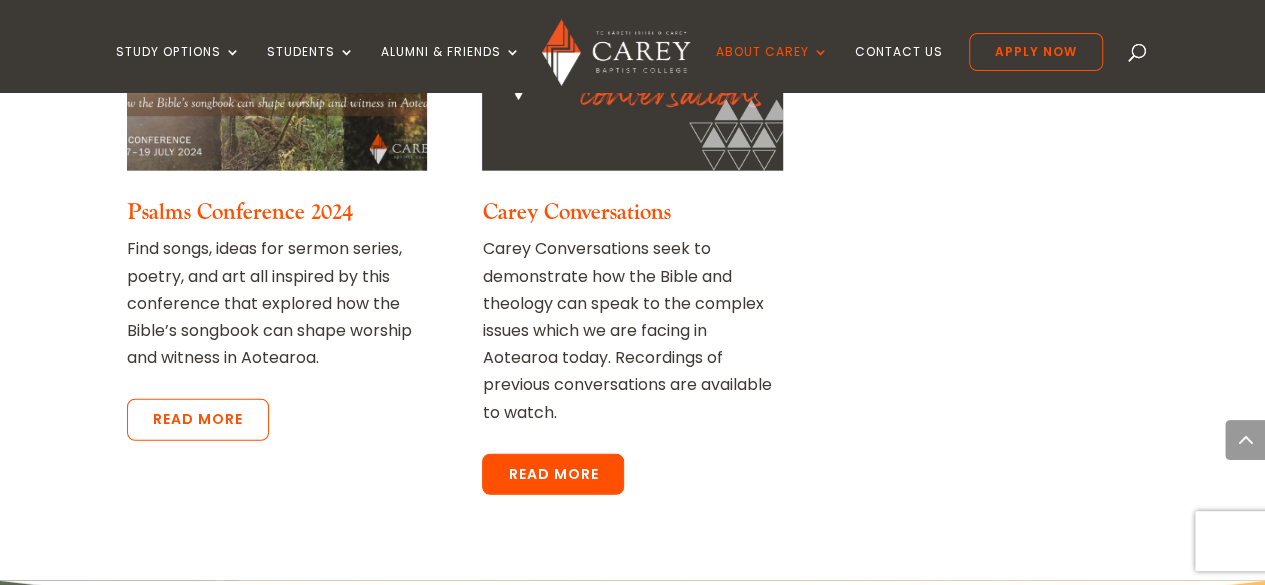 click on "Read more" at bounding box center [553, 475] 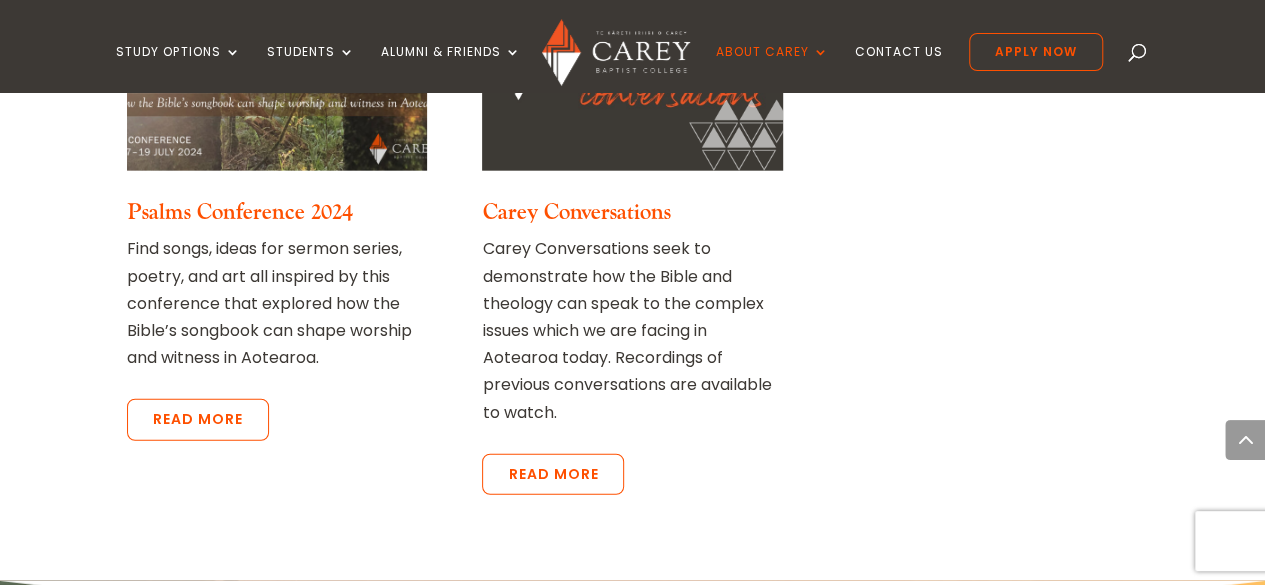 scroll, scrollTop: 2598, scrollLeft: 0, axis: vertical 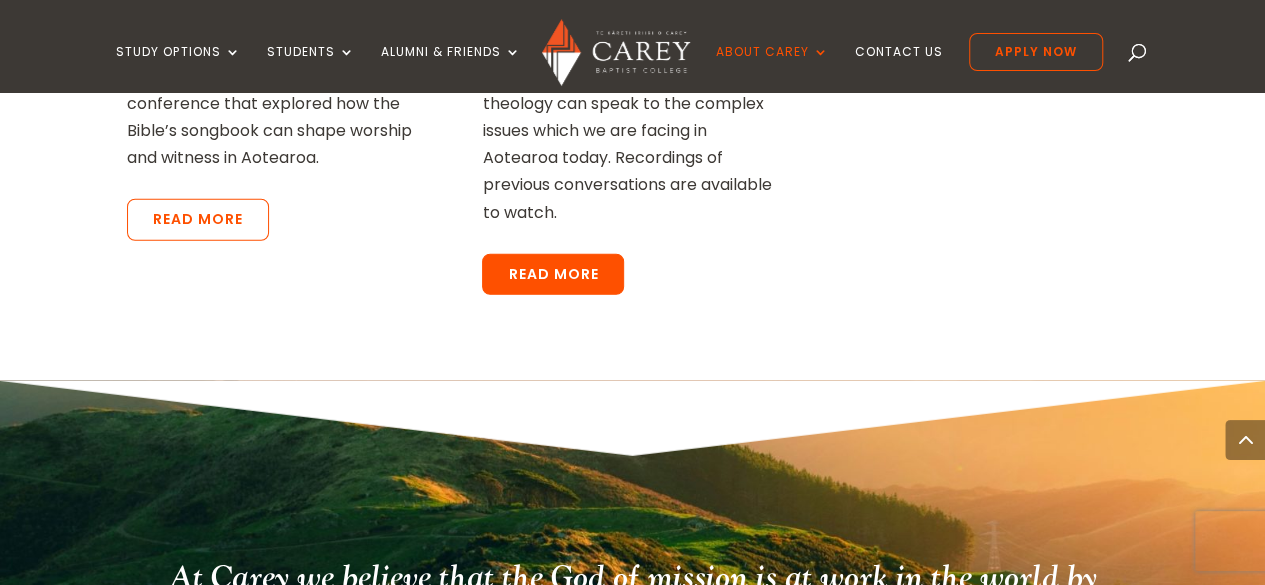 click on "Read more" at bounding box center [553, 275] 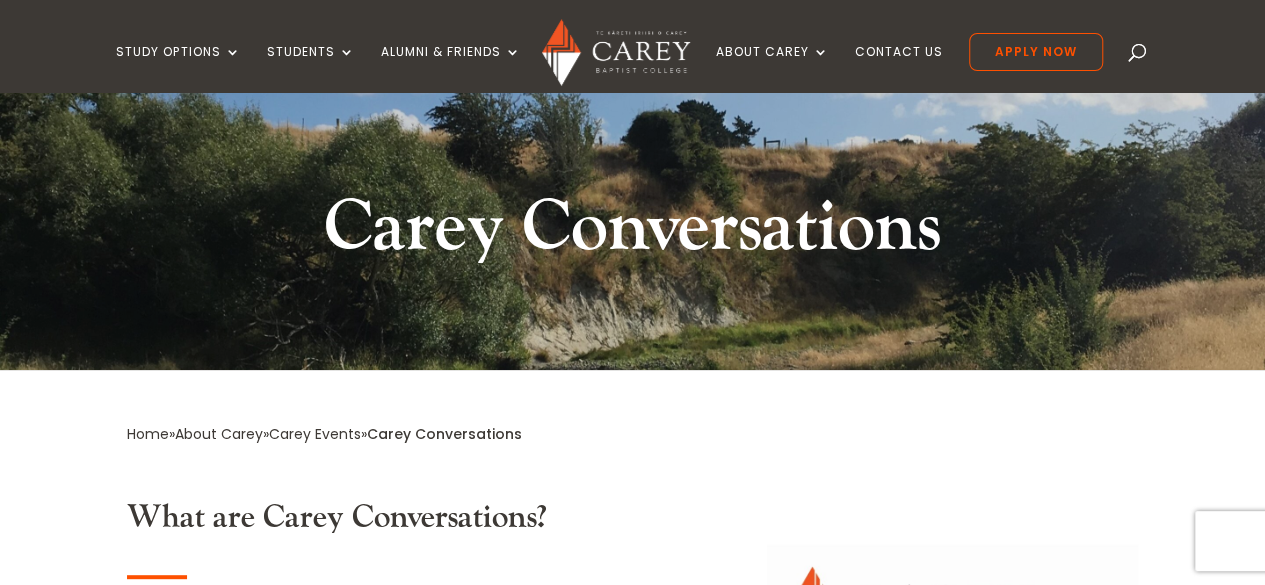 scroll, scrollTop: 0, scrollLeft: 0, axis: both 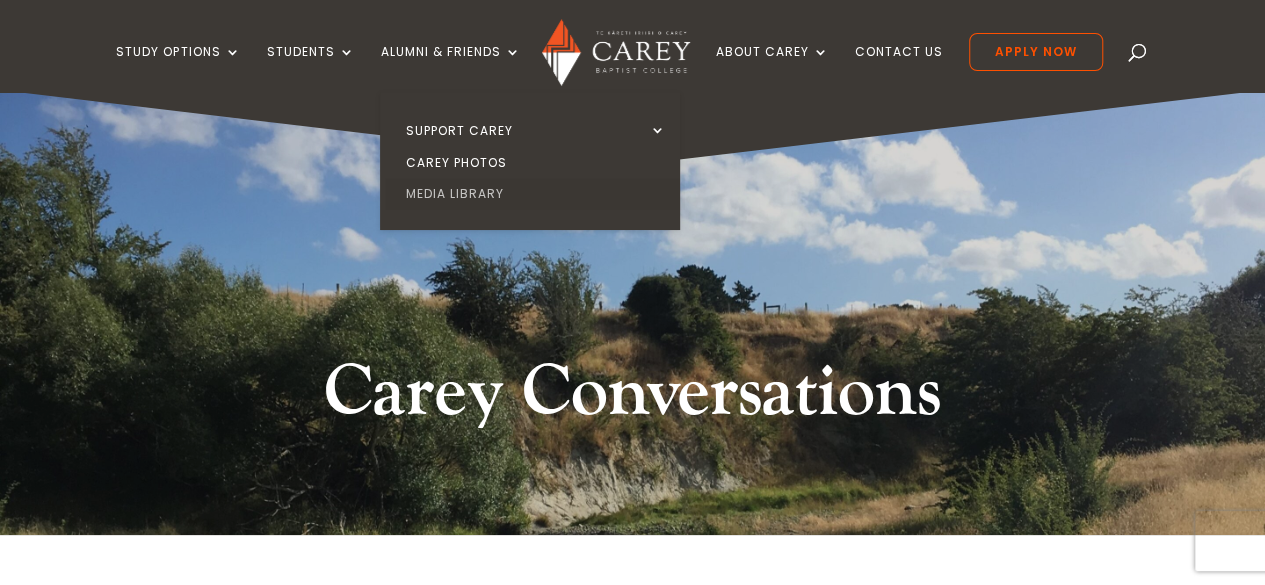 click on "Media Library" at bounding box center [535, 194] 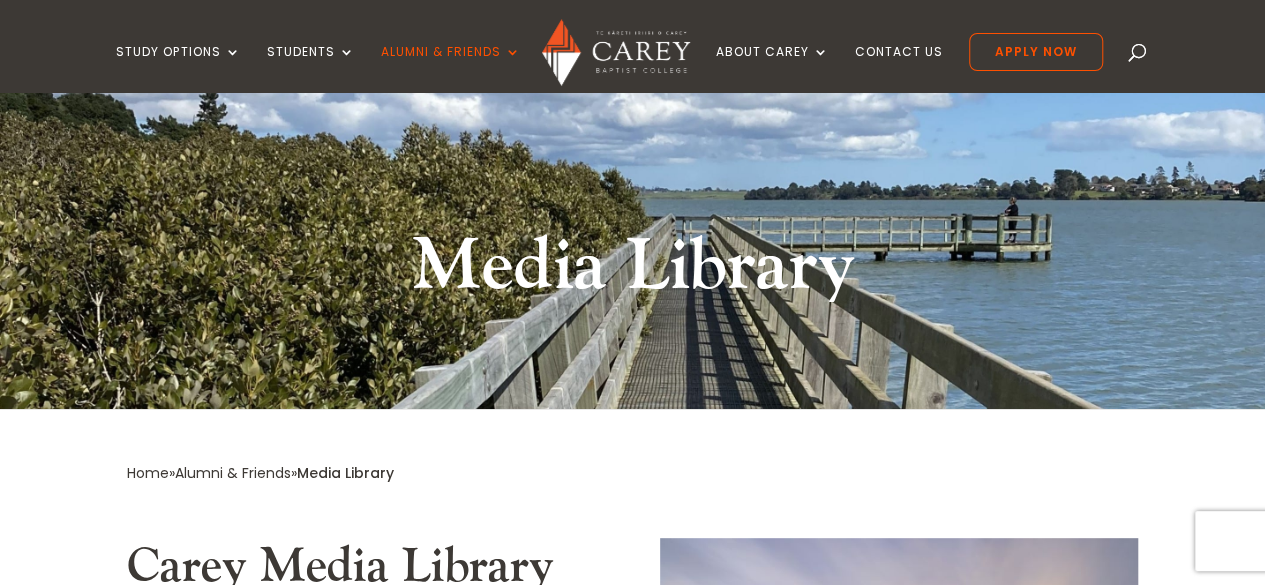 scroll, scrollTop: 0, scrollLeft: 0, axis: both 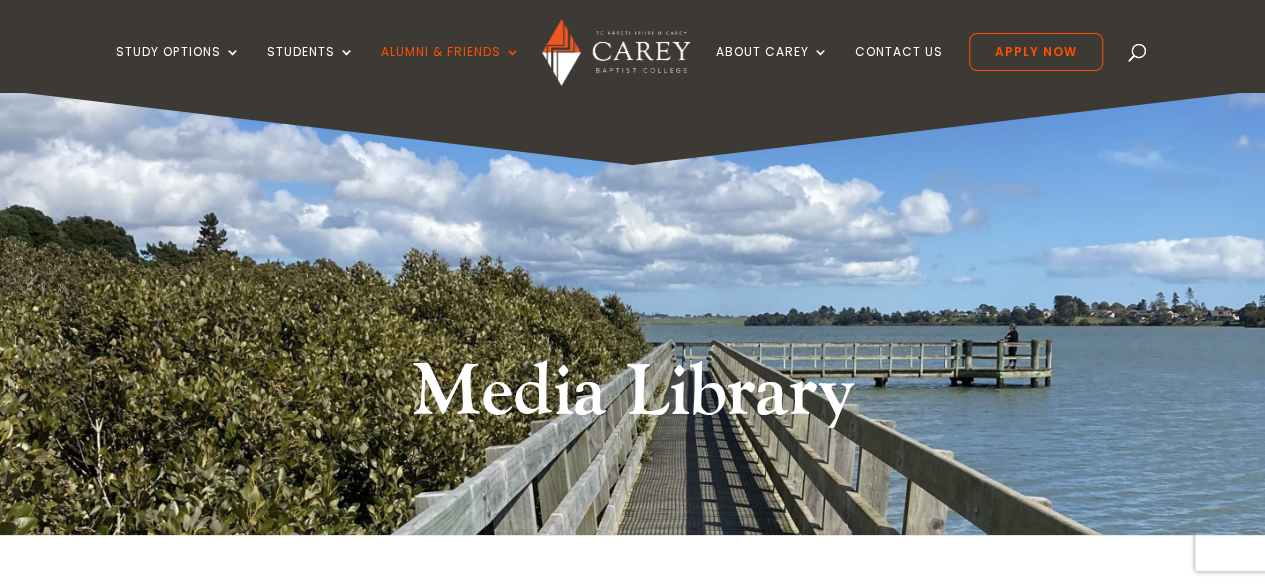 click at bounding box center (1138, 56) 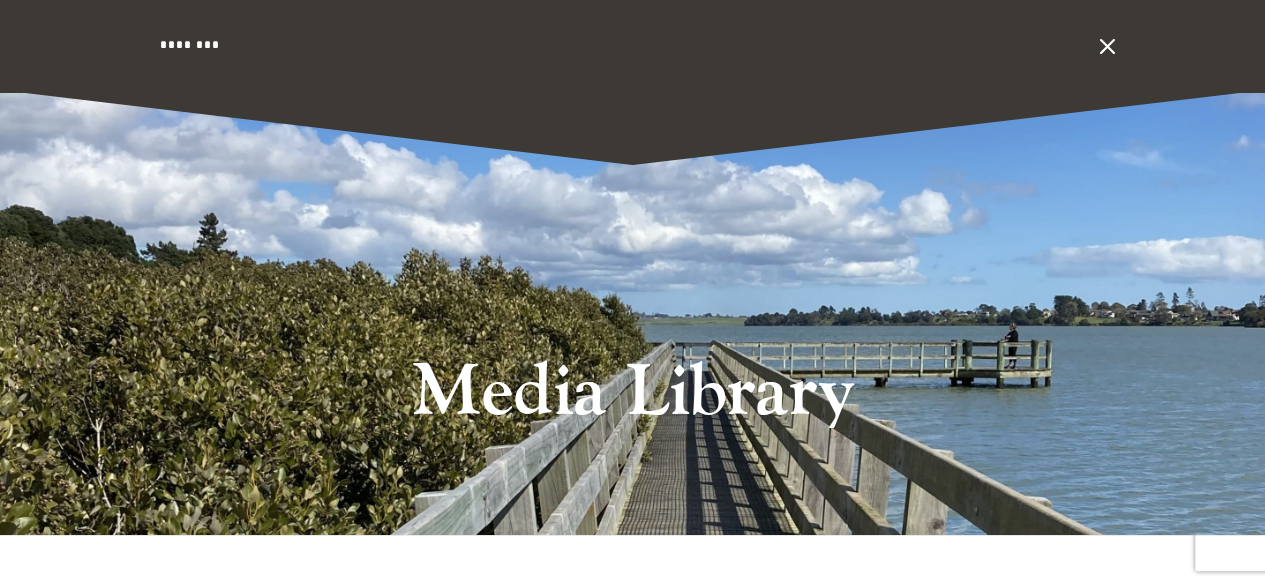click at bounding box center [624, 45] 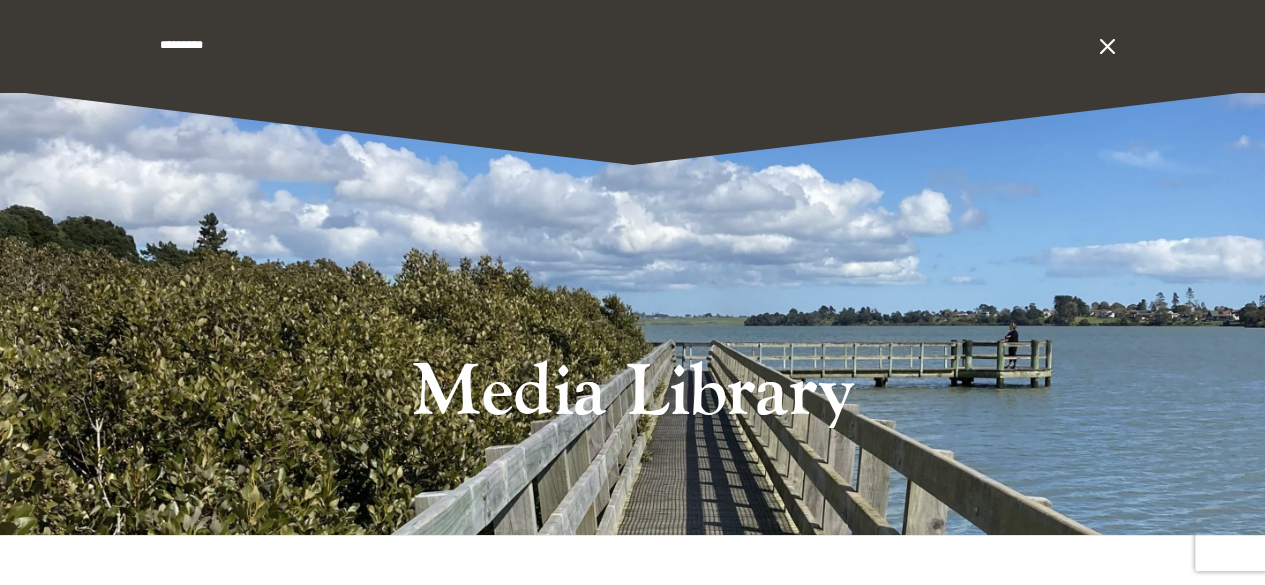 type on "*********" 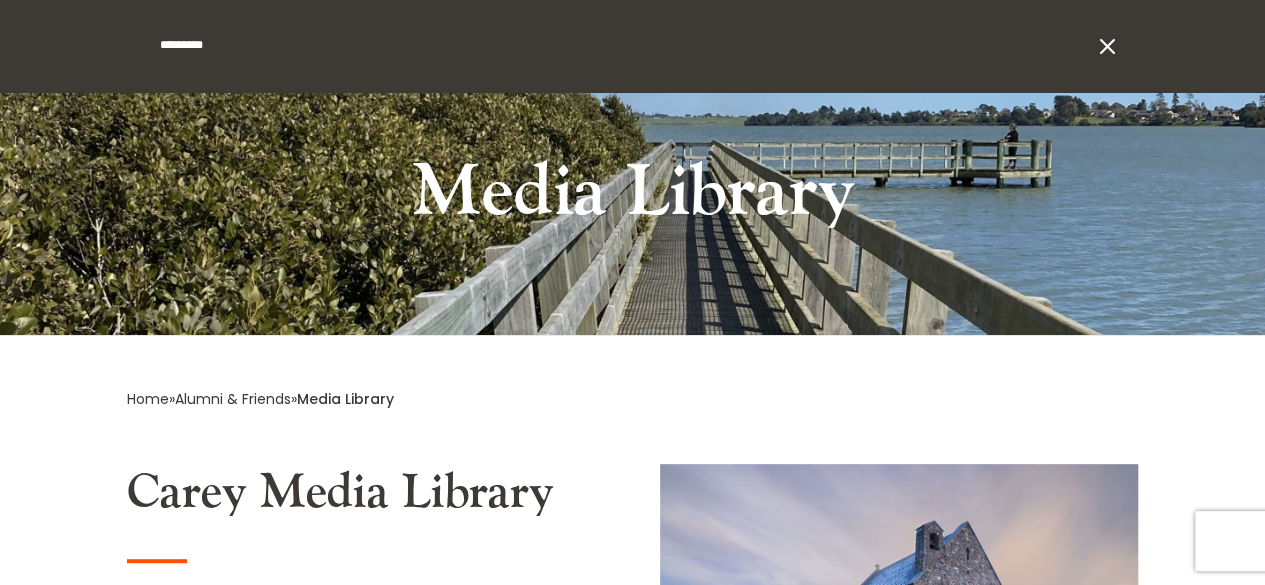 scroll, scrollTop: 192, scrollLeft: 0, axis: vertical 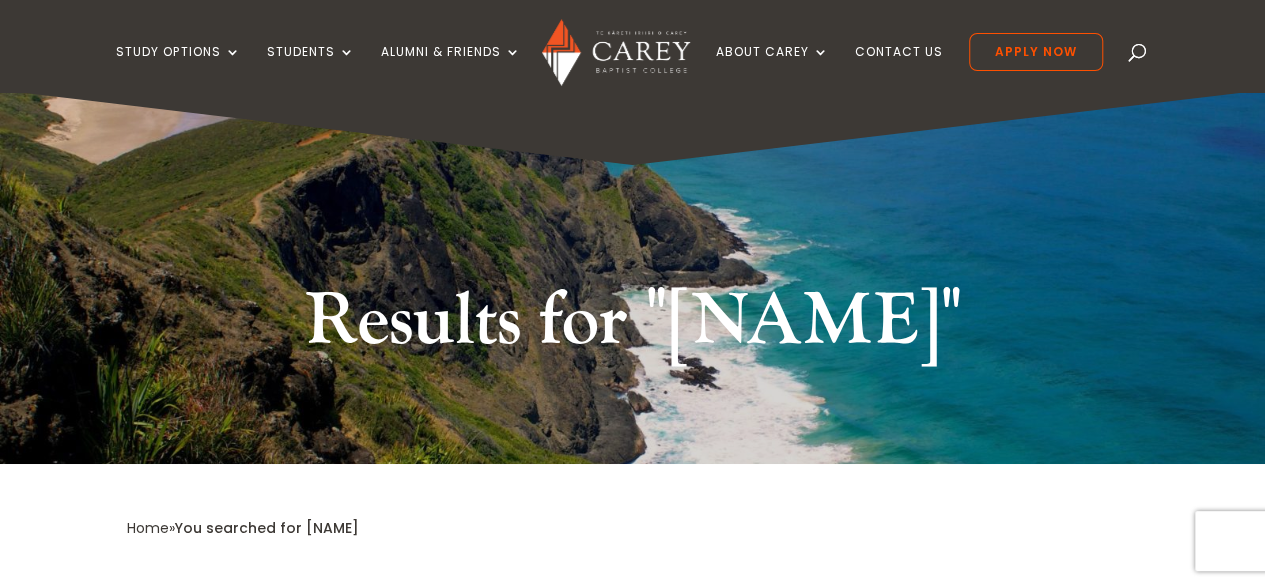 click at bounding box center (1138, 56) 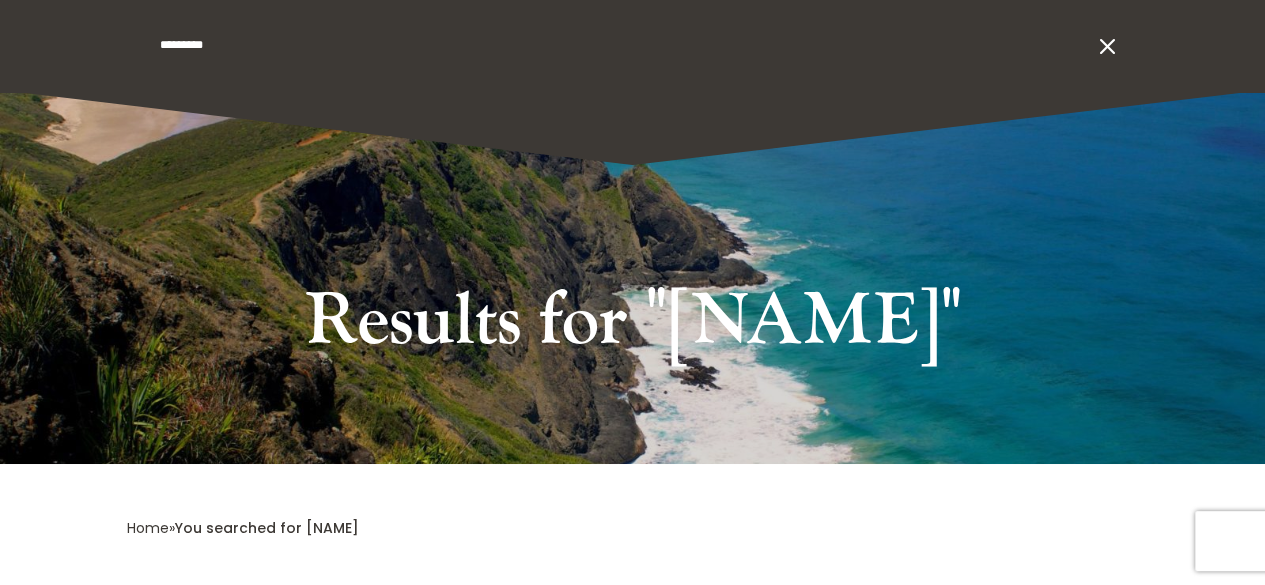 click on "*********" at bounding box center [624, 45] 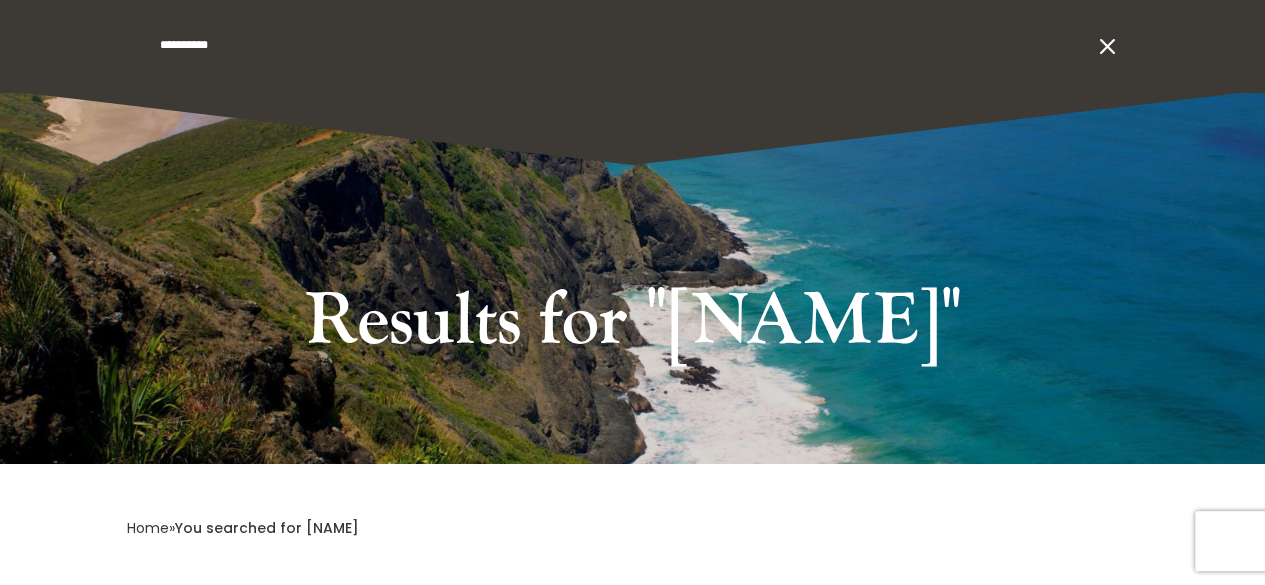type on "**********" 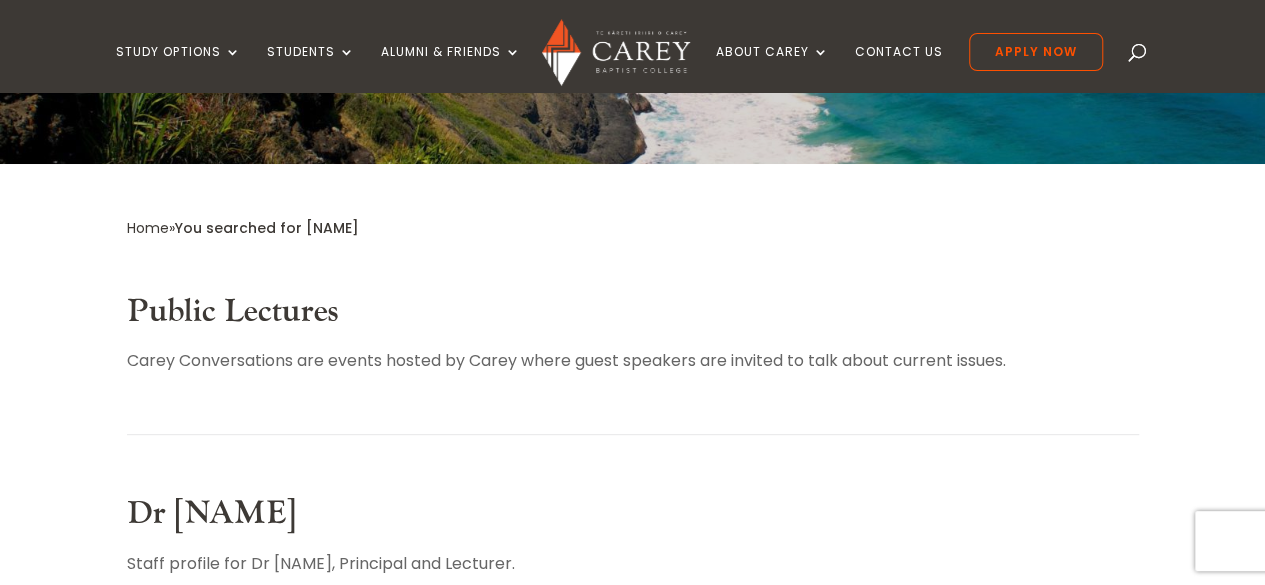 scroll, scrollTop: 400, scrollLeft: 0, axis: vertical 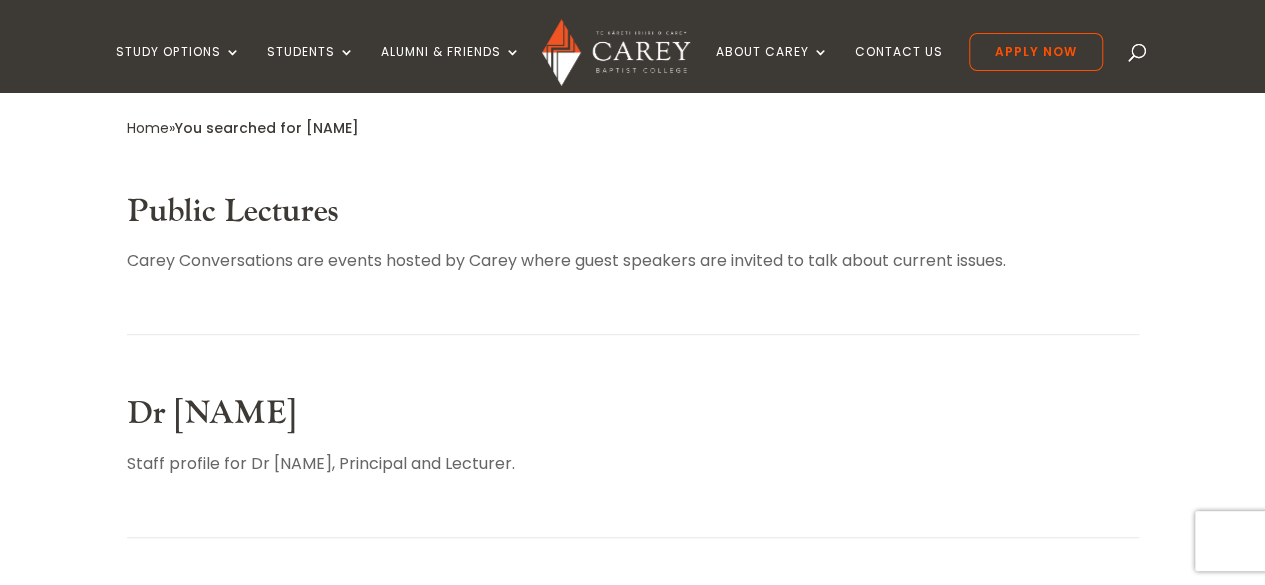 click on "Public Lectures" at bounding box center [232, 211] 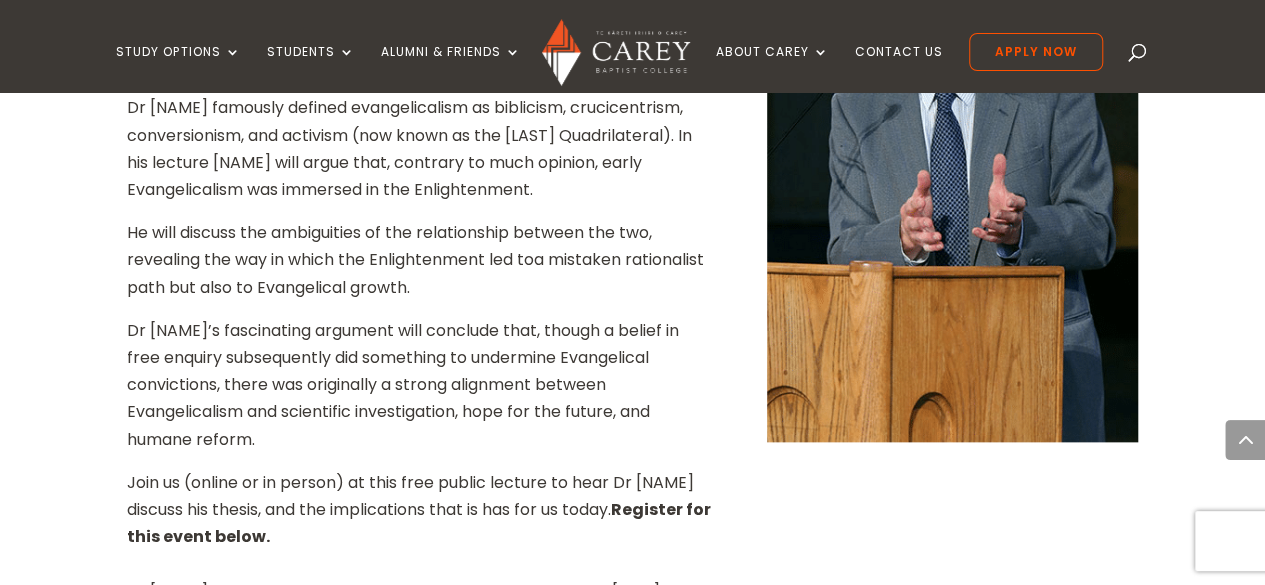 scroll, scrollTop: 700, scrollLeft: 0, axis: vertical 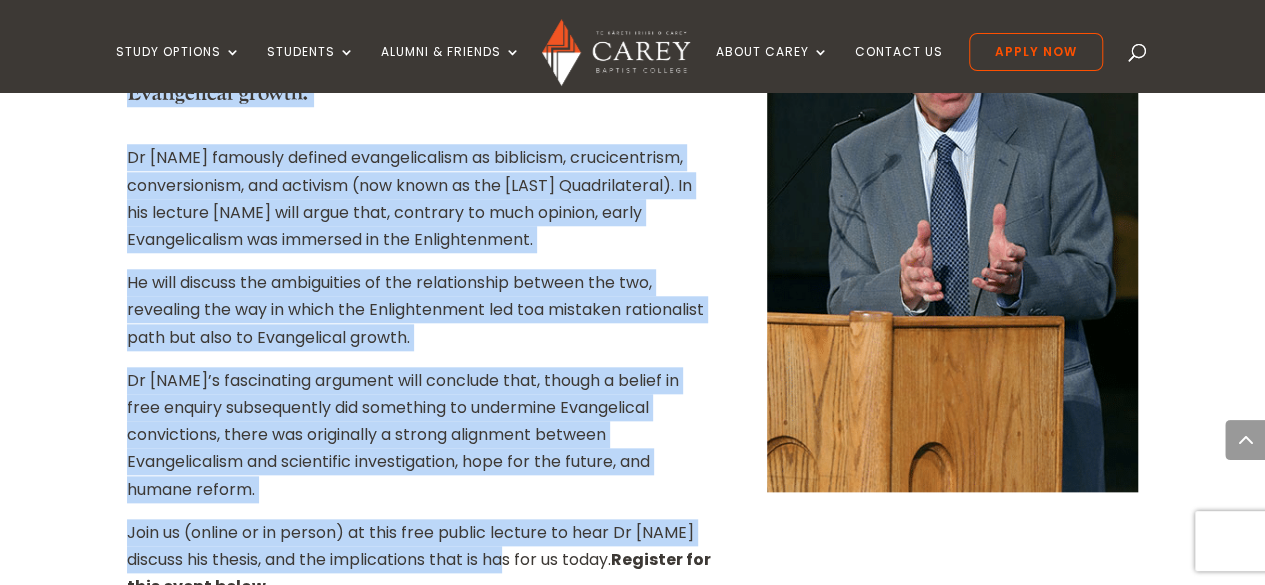 drag, startPoint x: 129, startPoint y: 163, endPoint x: 426, endPoint y: 534, distance: 475.2368 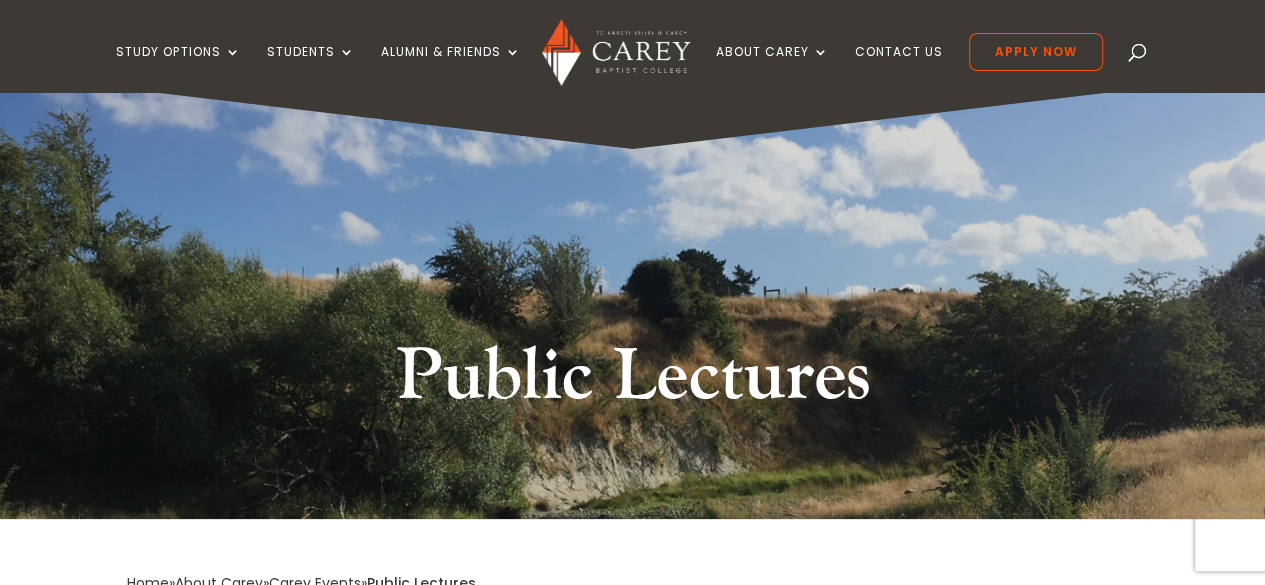 scroll, scrollTop: 0, scrollLeft: 0, axis: both 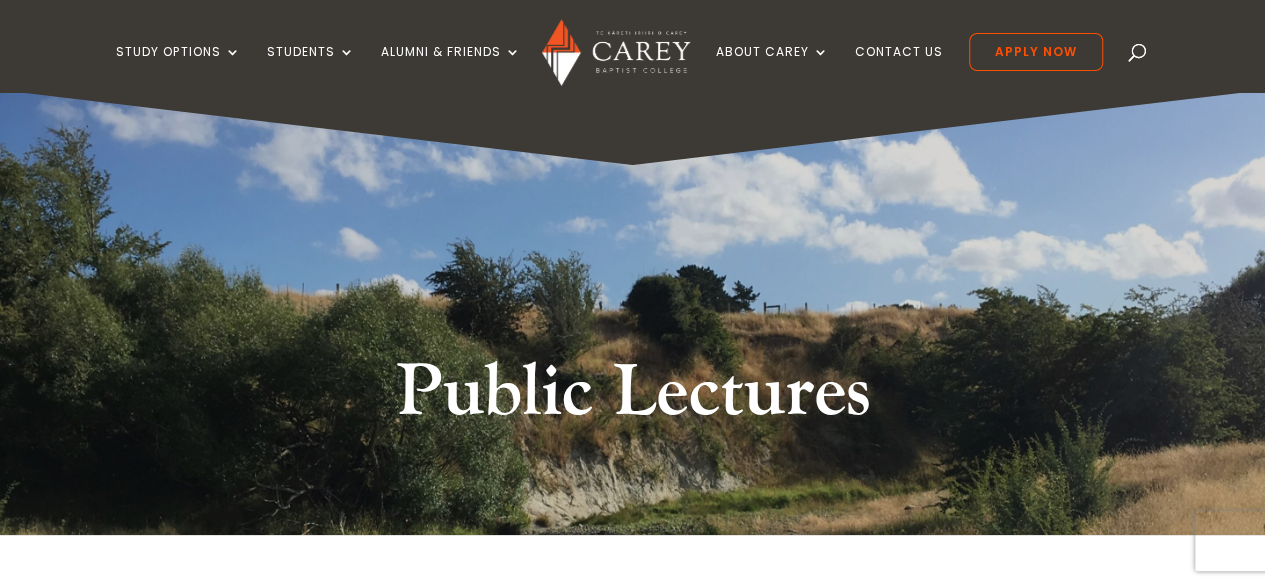 click on "Public Lectures" at bounding box center (633, 398) 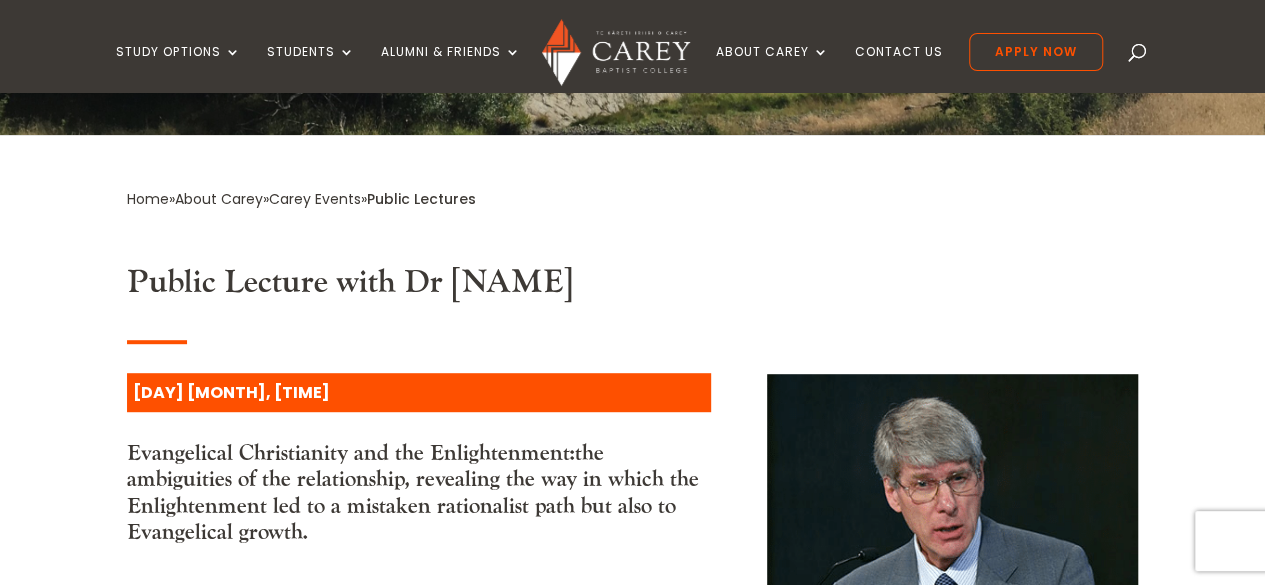 scroll, scrollTop: 0, scrollLeft: 0, axis: both 